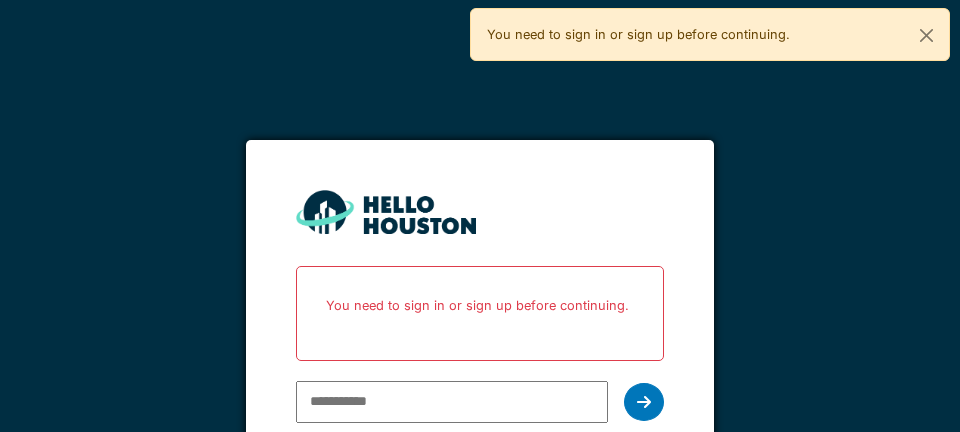 scroll, scrollTop: 0, scrollLeft: 0, axis: both 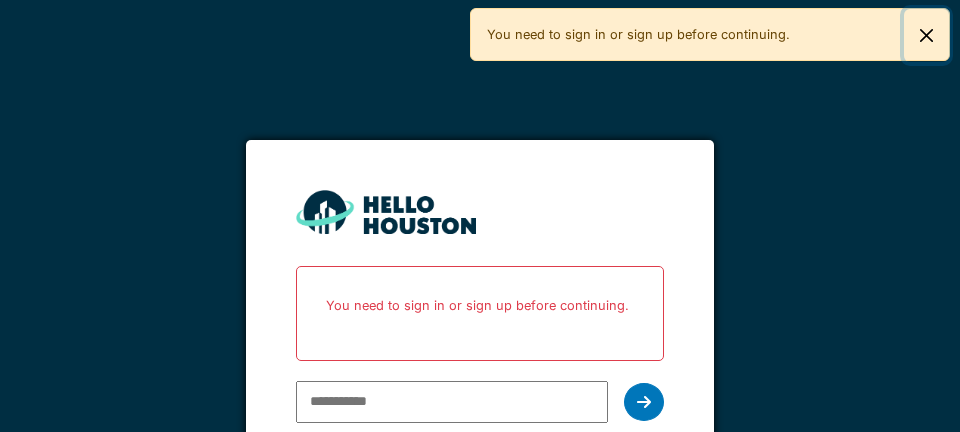 click at bounding box center [926, 35] 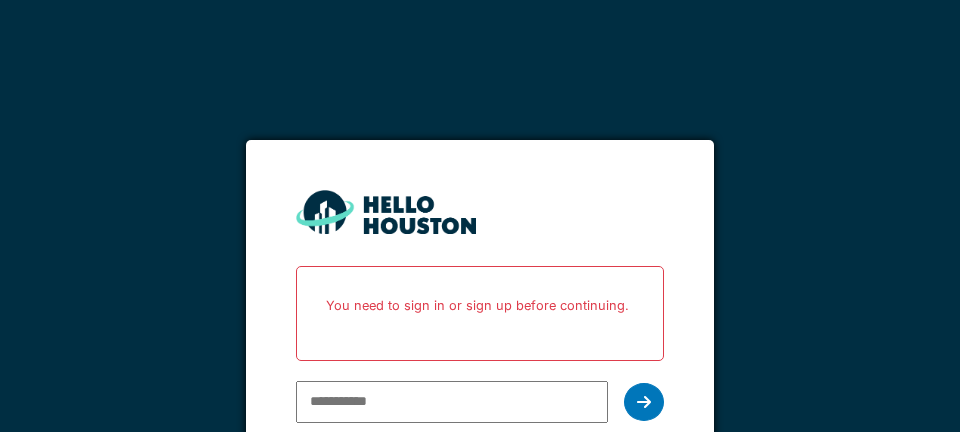 click at bounding box center (451, 402) 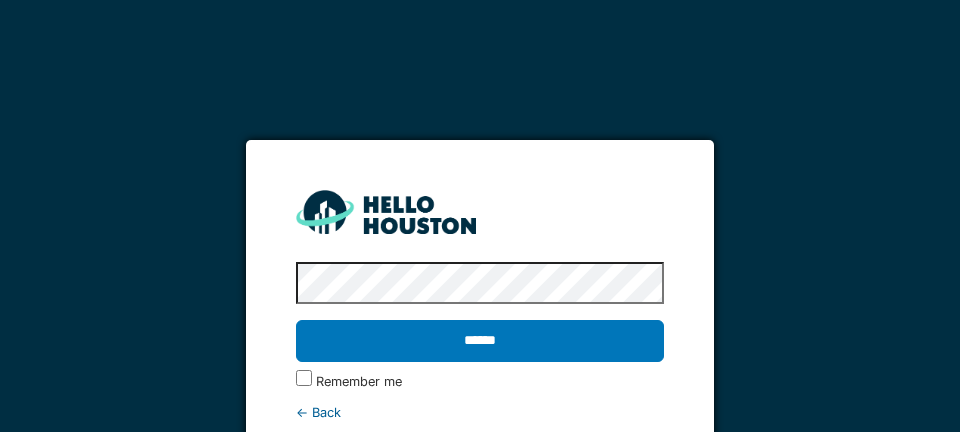 click on "******" at bounding box center [479, 341] 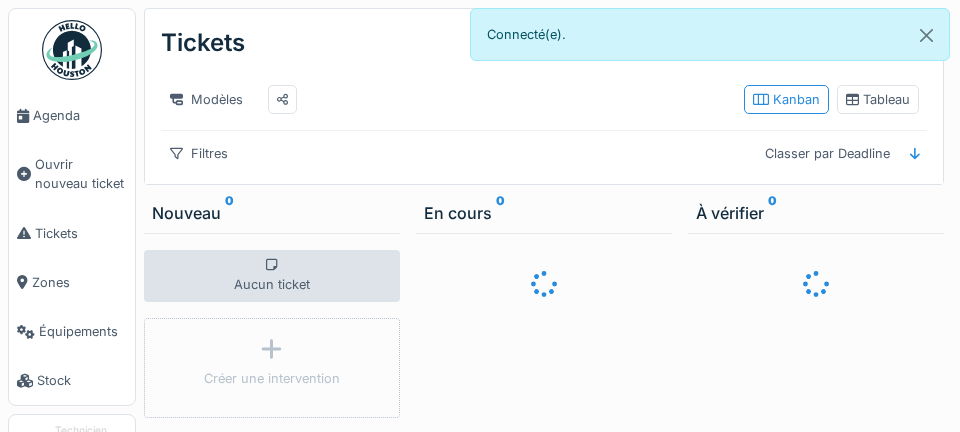 click on "Agenda" at bounding box center [80, 115] 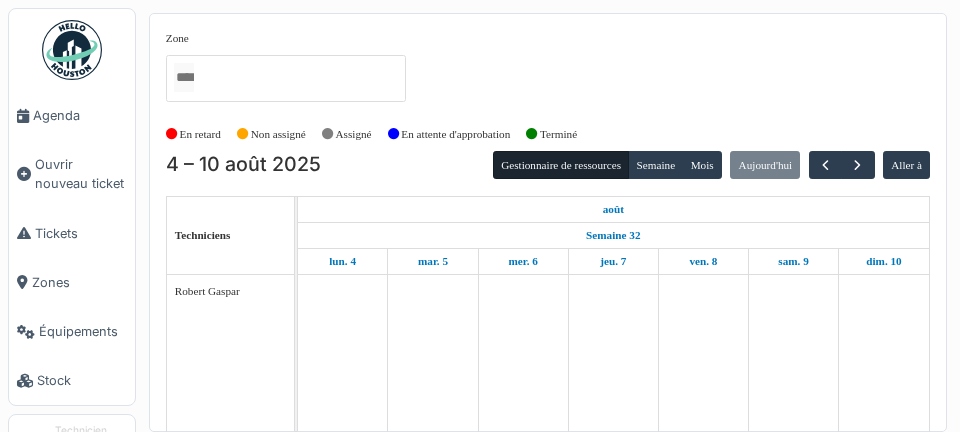 scroll, scrollTop: 0, scrollLeft: 0, axis: both 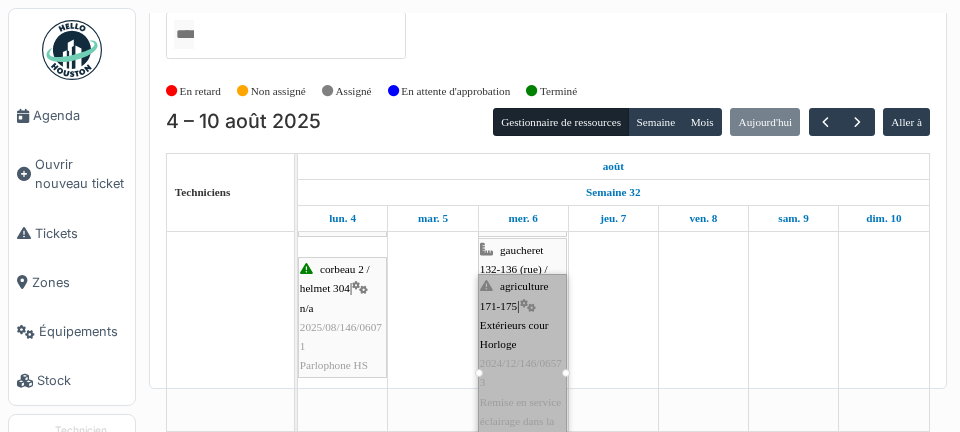 click at bounding box center [884, 323] 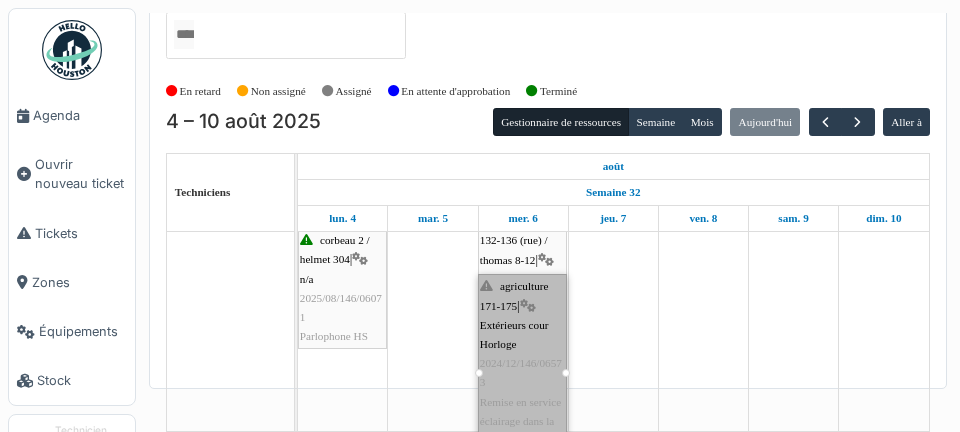 click at bounding box center (703, 294) 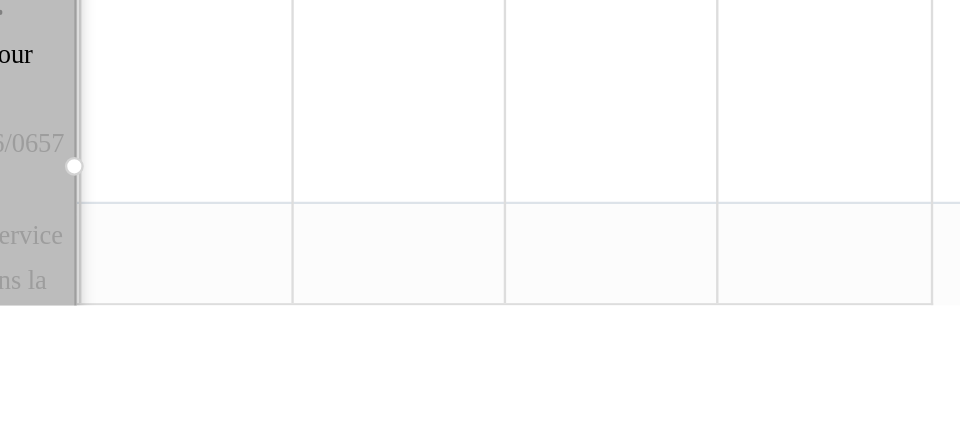 scroll, scrollTop: 19, scrollLeft: 0, axis: vertical 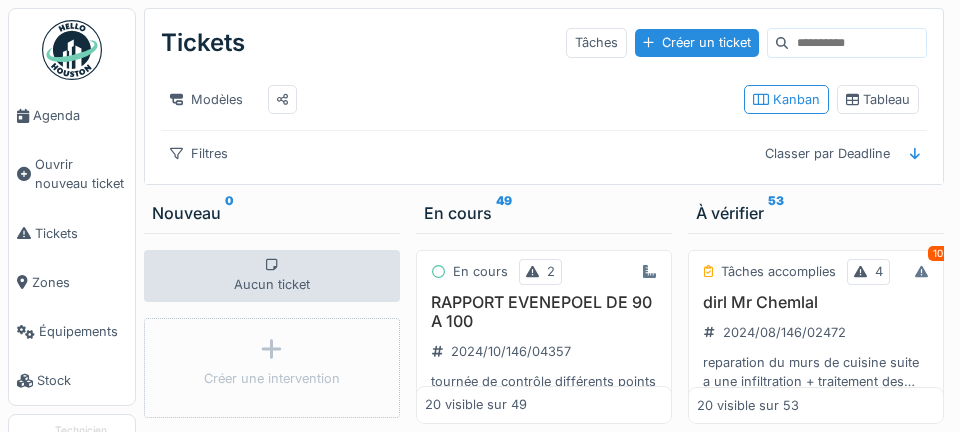 click on "Agenda" at bounding box center (72, 115) 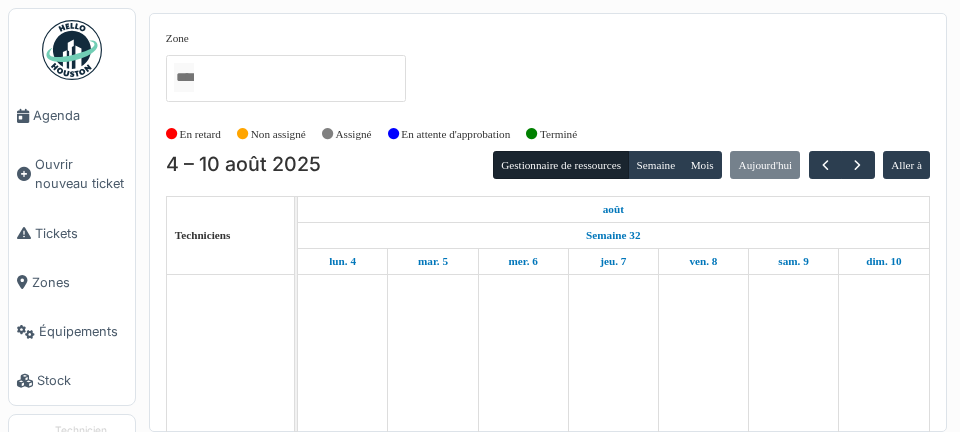 scroll, scrollTop: 0, scrollLeft: 0, axis: both 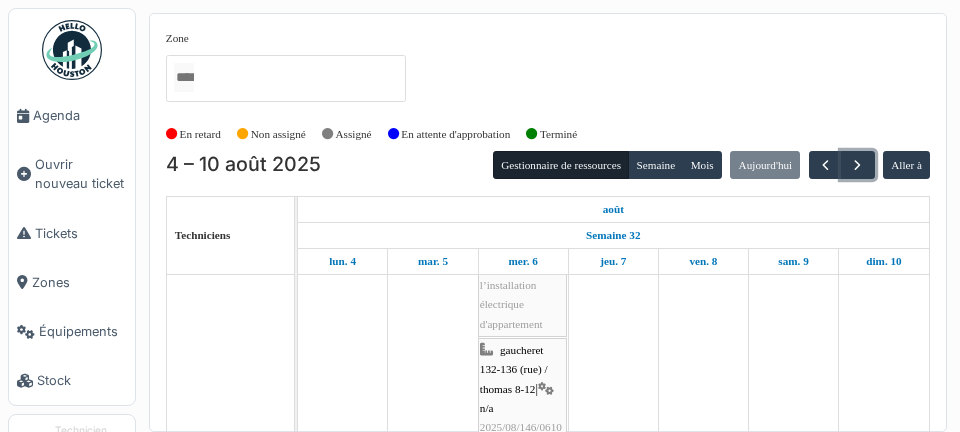 click at bounding box center (857, 165) 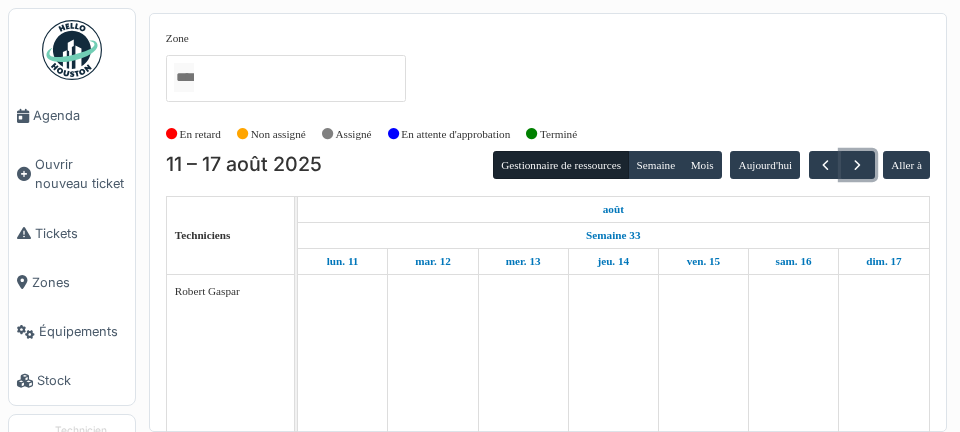 scroll, scrollTop: 0, scrollLeft: 0, axis: both 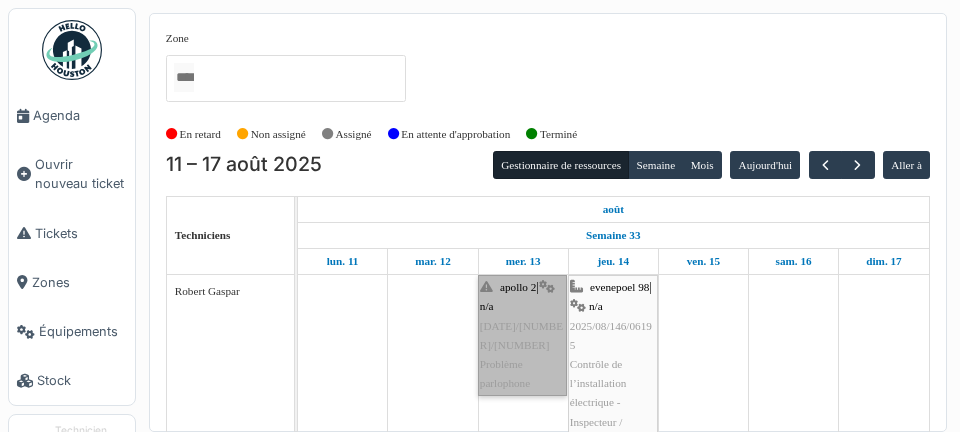 click on "apollo 2
|     n/a
2025/08/146/06226
Problème parlophone" at bounding box center [522, 335] 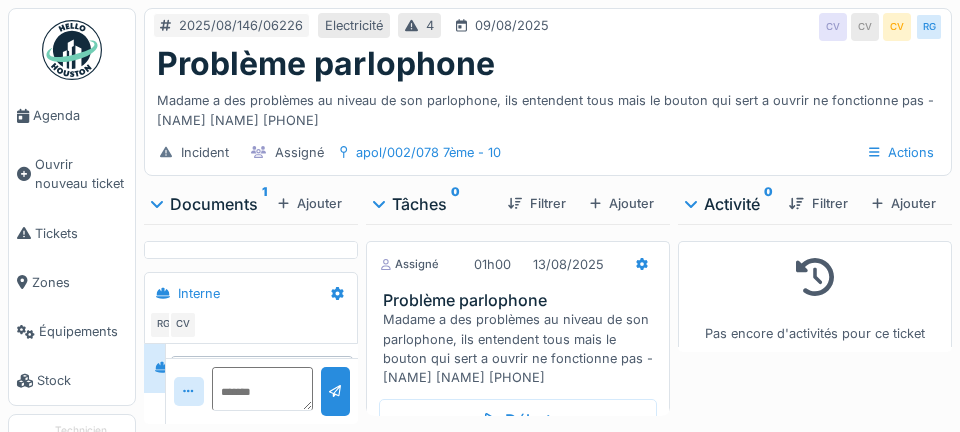 scroll, scrollTop: 0, scrollLeft: 0, axis: both 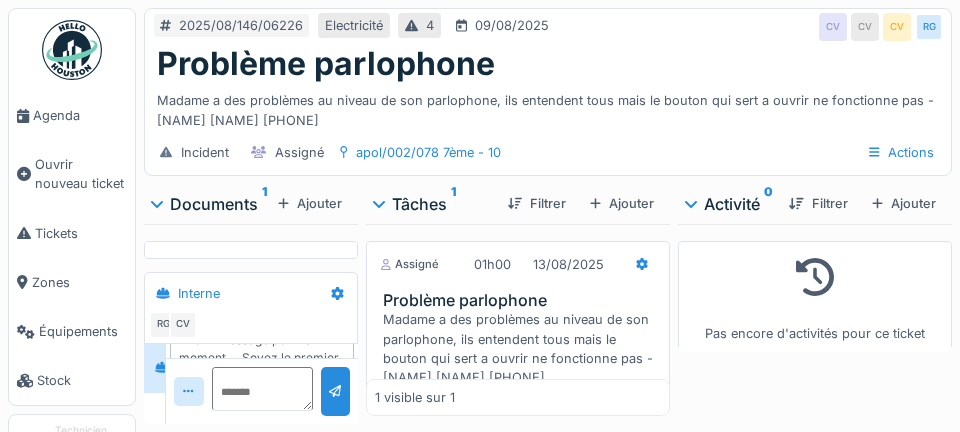 click on "Agenda" at bounding box center (80, 115) 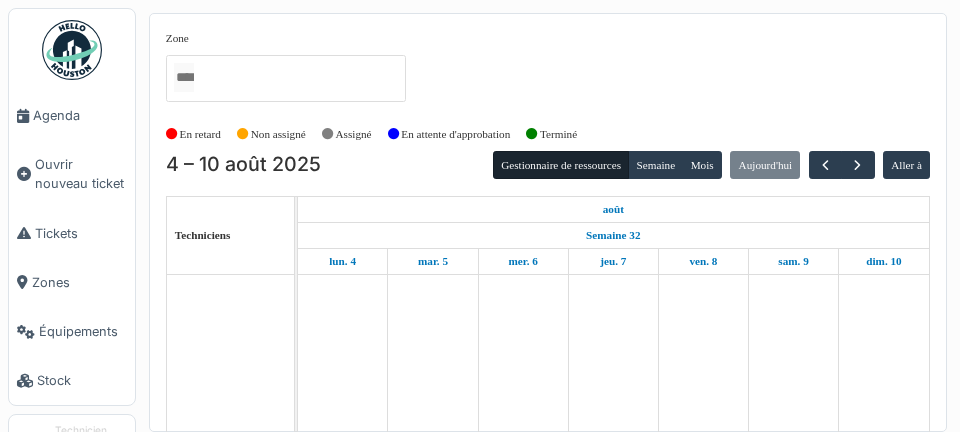 scroll, scrollTop: 0, scrollLeft: 0, axis: both 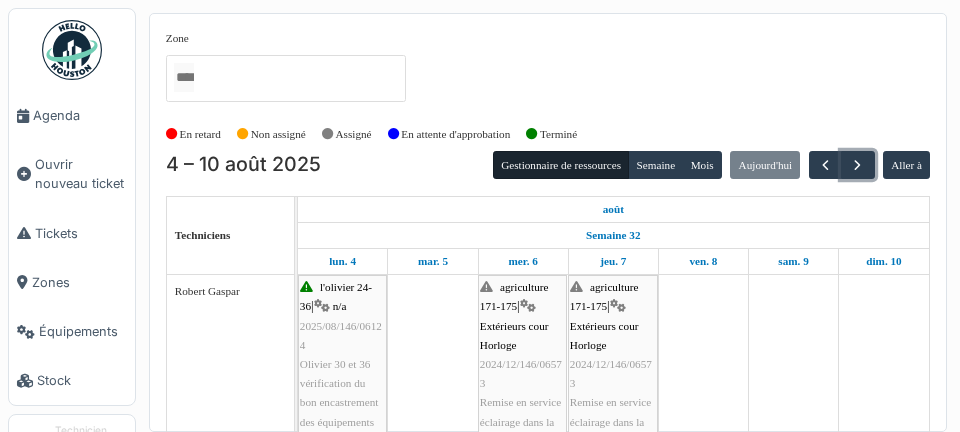 click at bounding box center [857, 165] 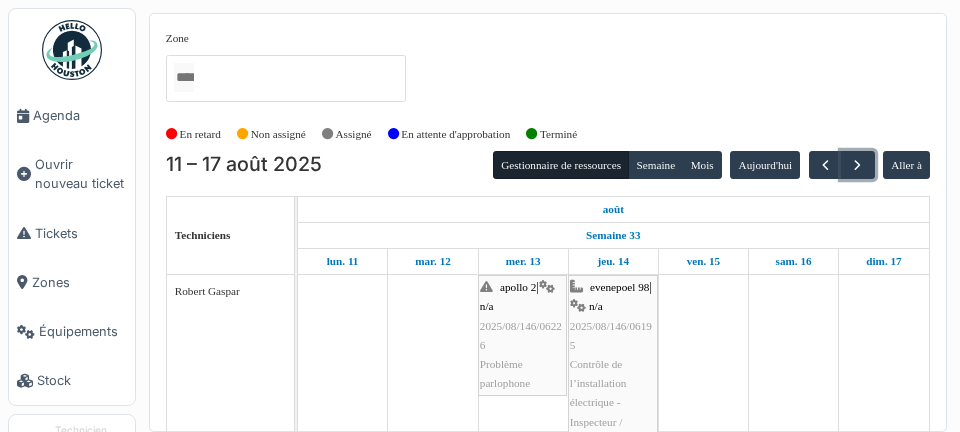 scroll, scrollTop: 23, scrollLeft: 0, axis: vertical 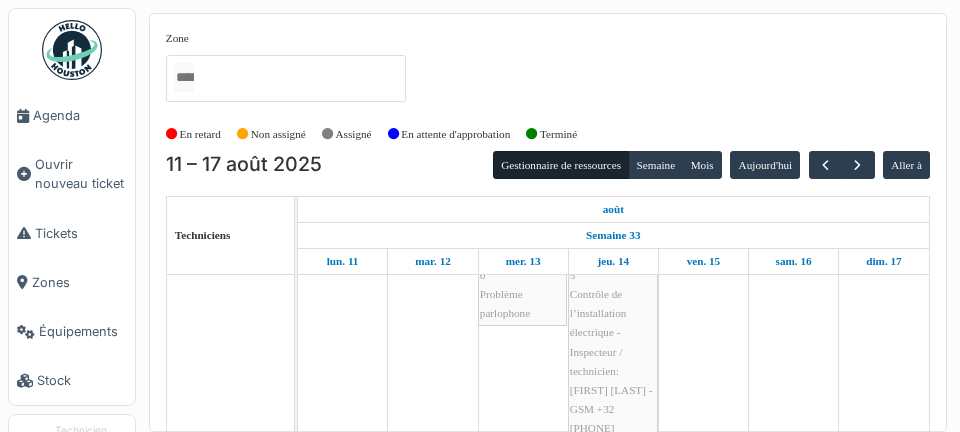 click on "Zone
agri/185/005 2ème gauche agriculture 169 / haecht 662-664 agriculture 171-175 agriculture 177 / marbotin 58-60 agriculture 182 / marbotin 18-26 agriculture 185 / marbotin 57-63 anethan 6 apollo 1 apollo 2 azalées 49-50 bourg 5-21 brabant 128 brand 18 chardons 3 chomé 41 cologne 1 consolation 70 constitution 23 COOP/002/001 Rez COOP/002/002 1er COOP/002/003 2ème coopman 2 corbeau 2 / helmet 304 corbeau 116-118 corbeau 120 corbeau 122-124 coteaux 317 courtens 68 courtens 118 courtens 124 courtens 142 COUT/068/004 3ème DCRA/002/001 Rez DCRA/002/002 1er DCRA/002/003 2ème de craene 2 de craene 22 de craene 35 de craene 36-38 / hoste 8 de craene 37 de craene 39-41 / guffens 37-39 de craene 42-46 / foucart 16 de craene 48-50 / foucart 4-6 desmet 1 destrée 63 destrée 65 eenens 41 eenens 65 evenepoel 90-92 evenepoel 94-96 evenepoel 98 evenepoel 100 foch 13 foch 59 foucart 2 foucart 8-14 foucart 18 / hoste 12-14 foucart 20 foucart 20a foucart 21 foucart 22 foucart 23-25 foucart 24 garage 1" at bounding box center (286, 66) 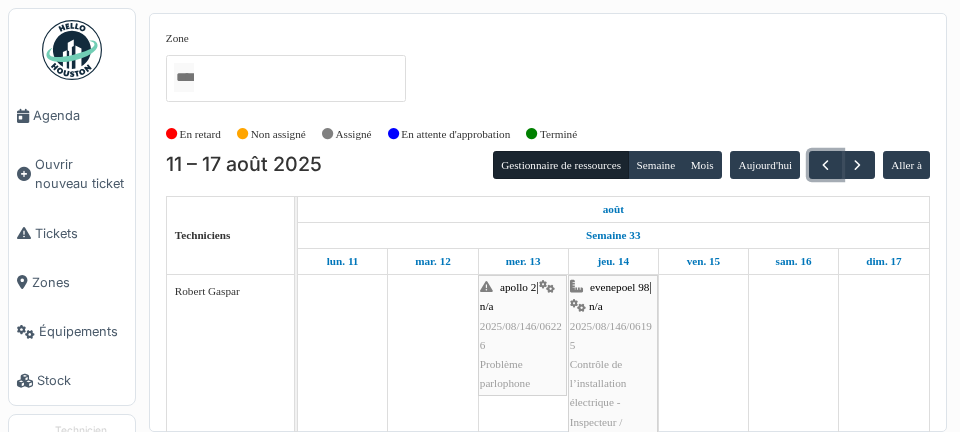 click at bounding box center (825, 165) 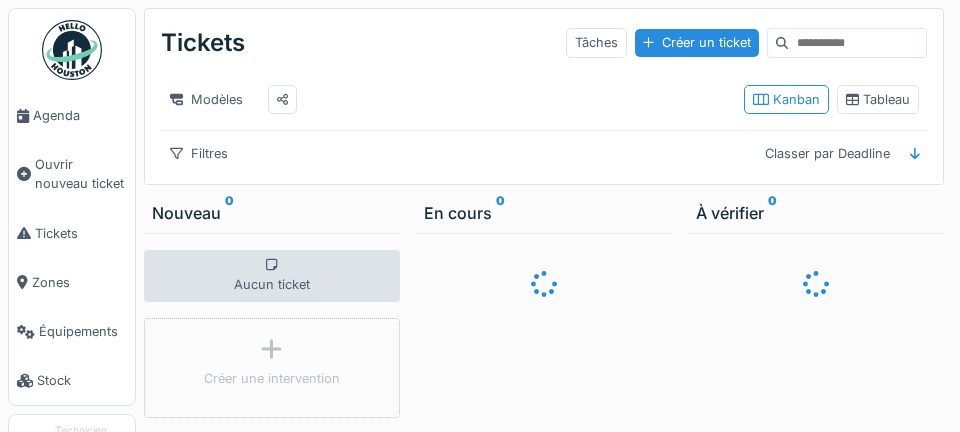 scroll, scrollTop: 0, scrollLeft: 0, axis: both 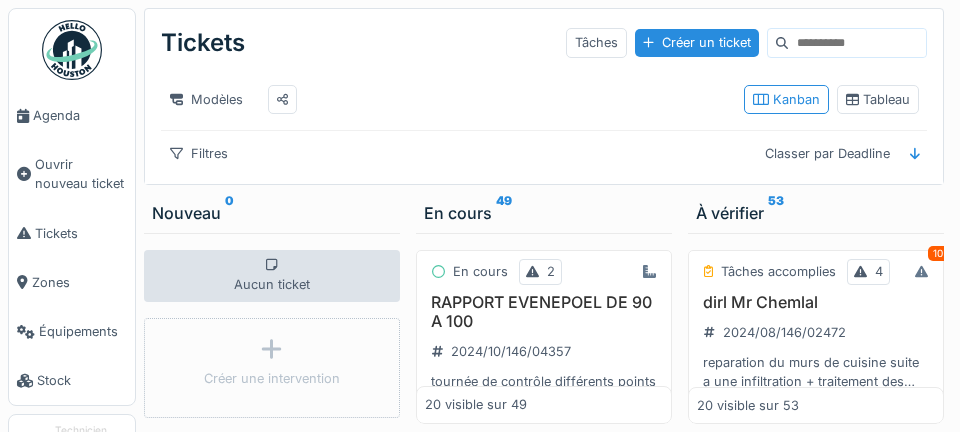 click on "Agenda" at bounding box center [72, 115] 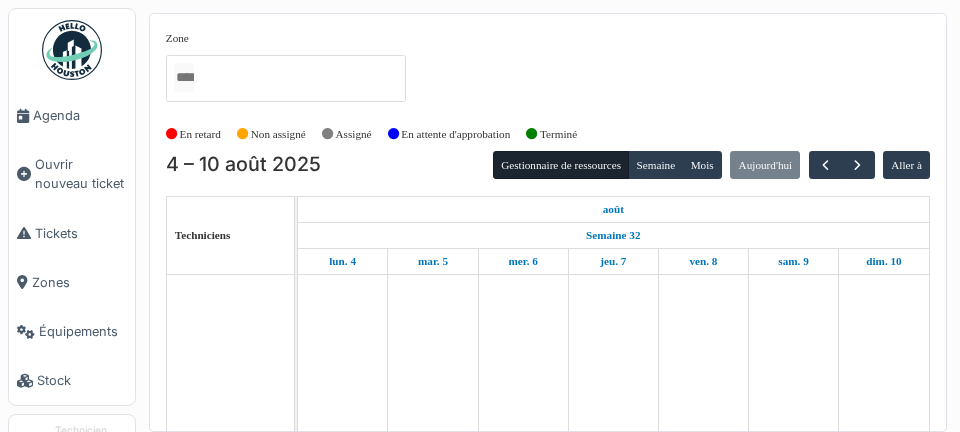 scroll, scrollTop: 0, scrollLeft: 0, axis: both 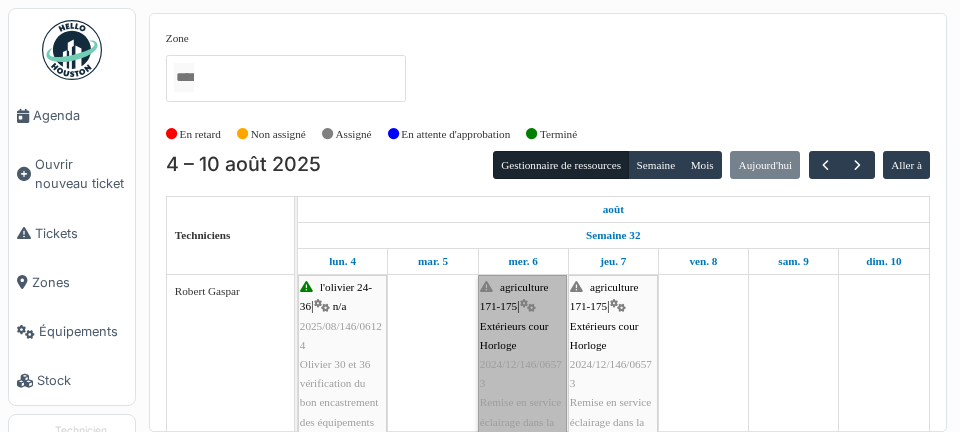 click on "agriculture 171-175
|     Extérieurs cour Horloge
[NUMBER]/[NUMBER]/[NUMBER]
Remise en service éclairage dans la cour de l'horloge HS" at bounding box center [522, 374] 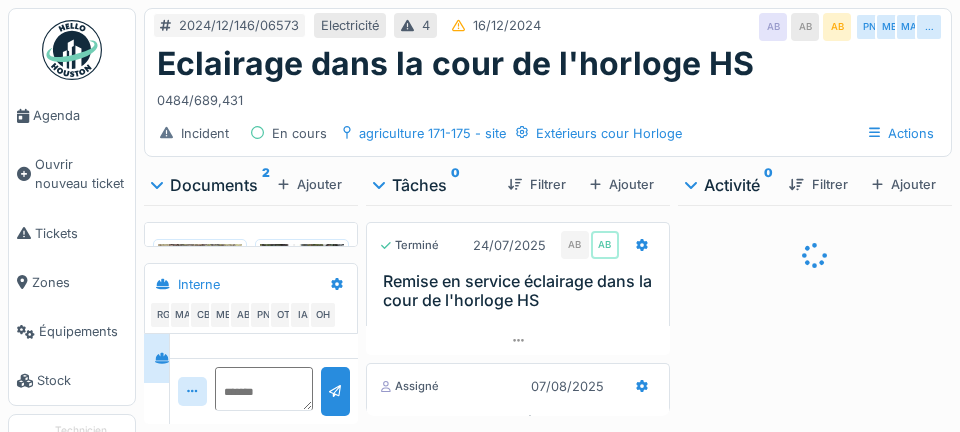 scroll, scrollTop: 0, scrollLeft: 0, axis: both 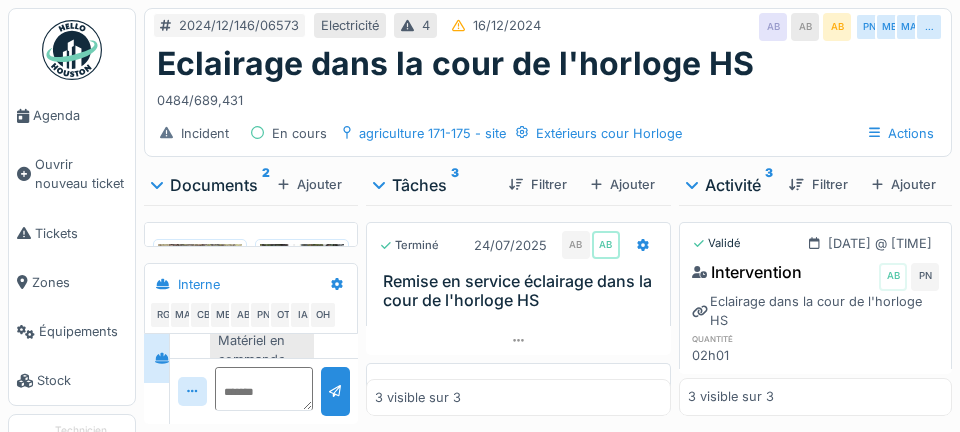 click on "Agenda" at bounding box center (80, 115) 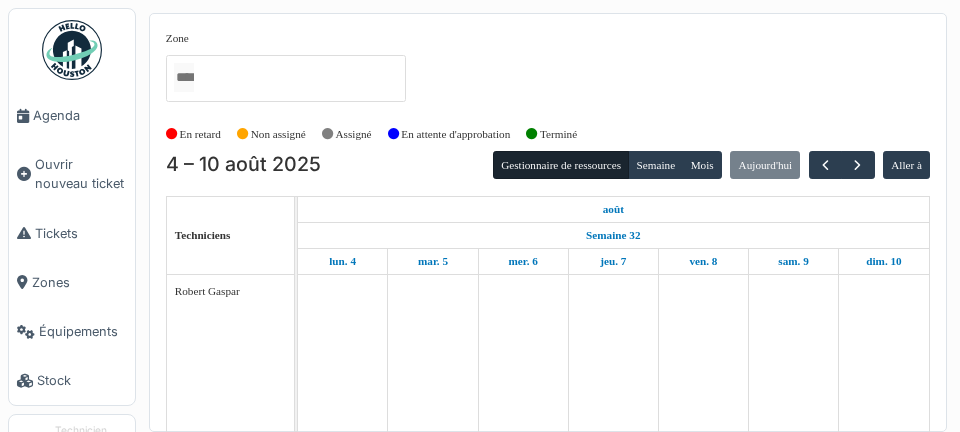 scroll, scrollTop: 0, scrollLeft: 0, axis: both 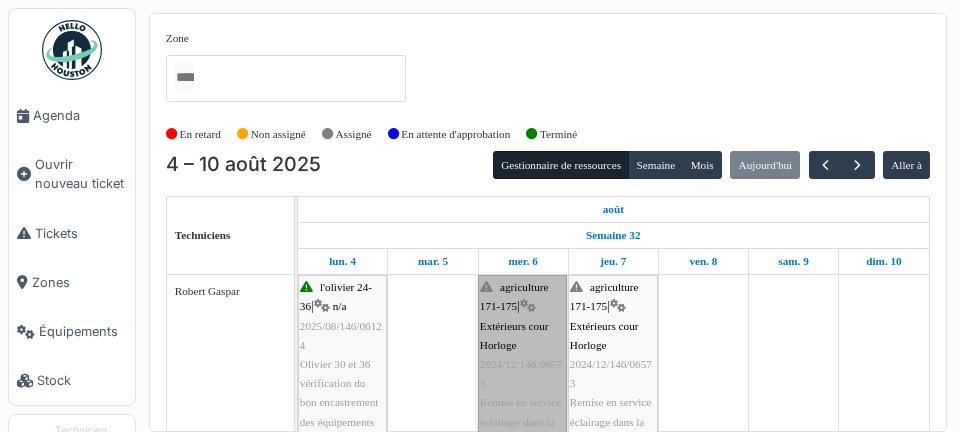 click on "agriculture 171-175
|     Extérieurs cour Horloge
[NUMBER]/[NUMBER]/[NUMBER]
Remise en service éclairage dans la cour de l'horloge HS" at bounding box center [522, 374] 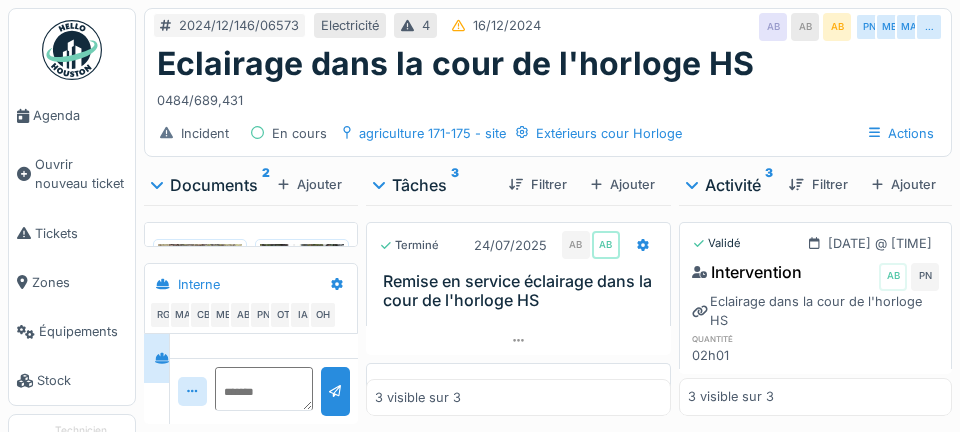 scroll, scrollTop: 0, scrollLeft: 0, axis: both 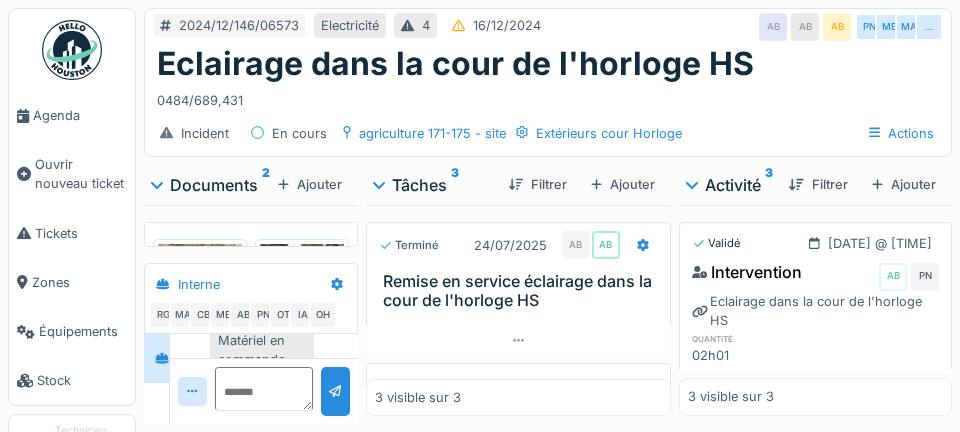click on "Agenda" at bounding box center (80, 115) 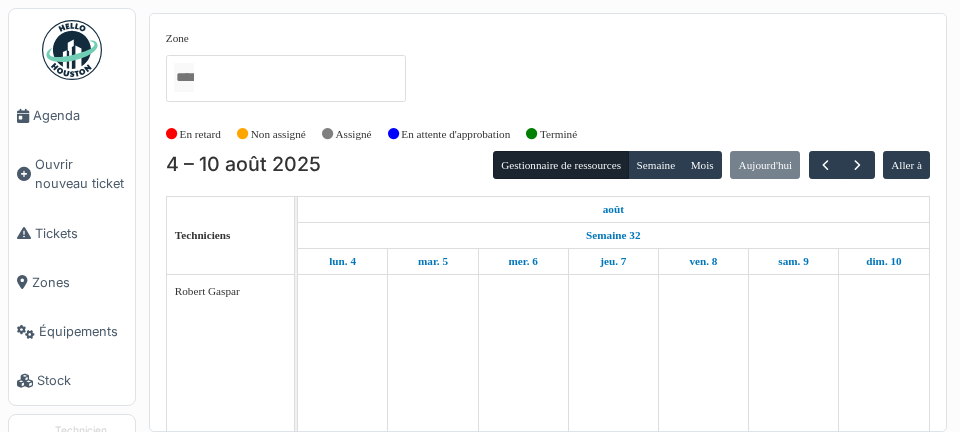 scroll, scrollTop: 0, scrollLeft: 0, axis: both 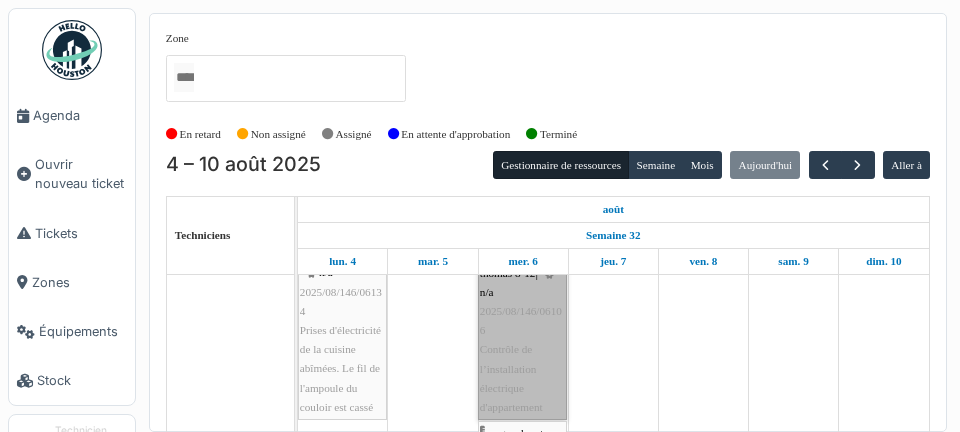 click on "gaucheret 132-136 (rue) / thomas 8-12
|     n/a
2025/08/146/06106
Contrôle de l’installation électrique d'appartement" at bounding box center (522, 321) 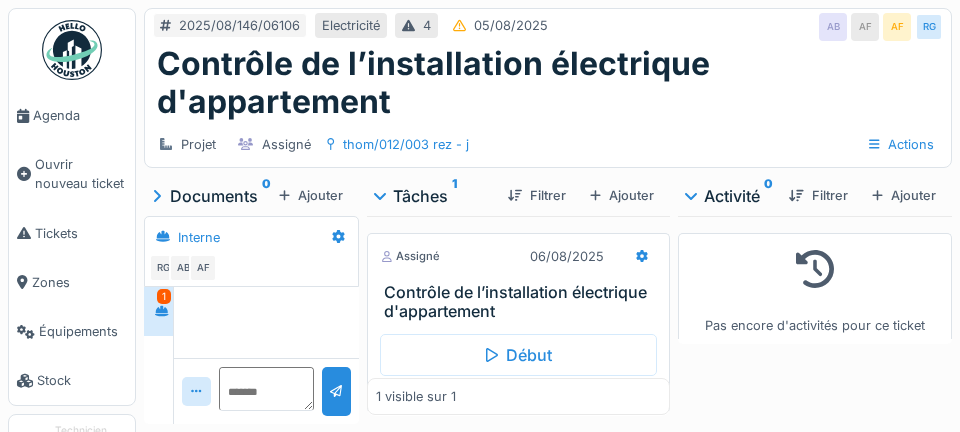 scroll, scrollTop: 0, scrollLeft: 0, axis: both 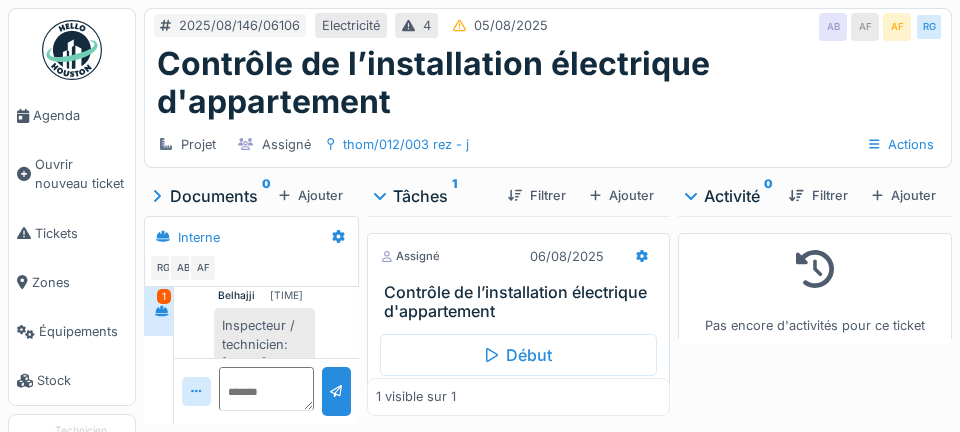 click on "Contrôle de l’installation électrique d'appartement" at bounding box center (522, 302) 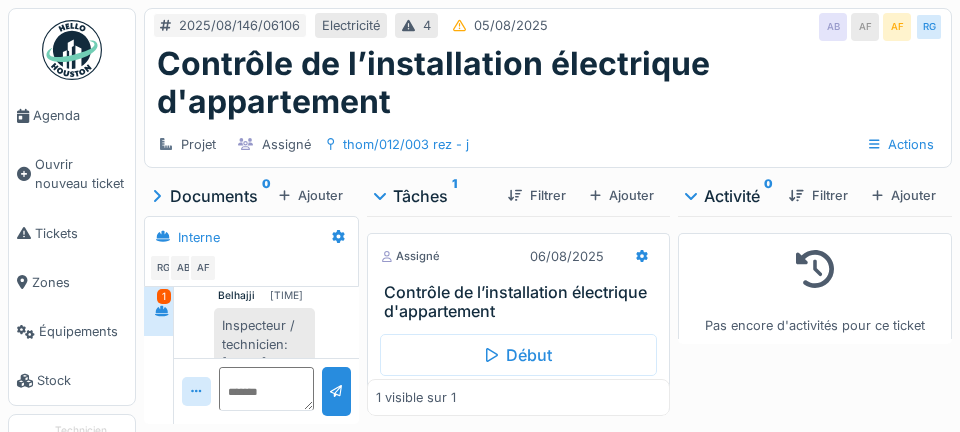 scroll, scrollTop: 6, scrollLeft: 0, axis: vertical 